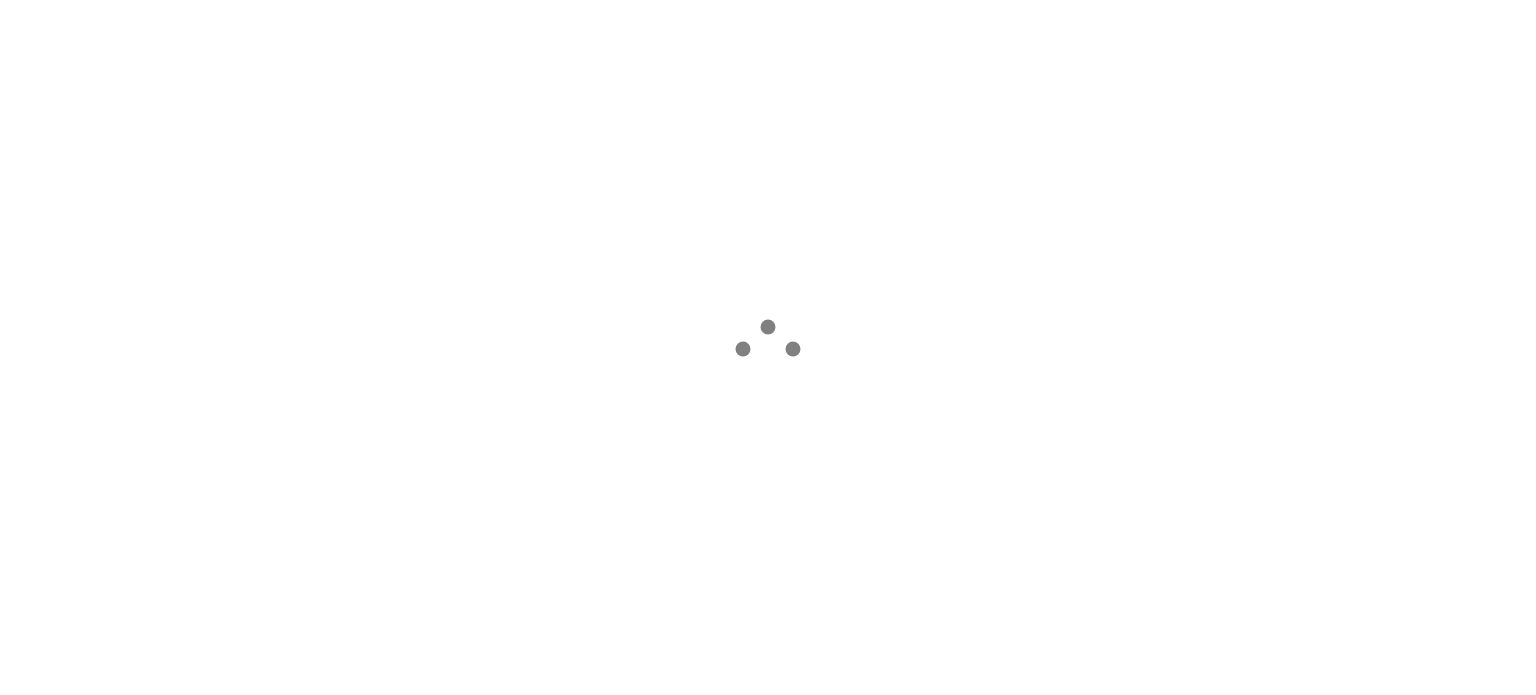 scroll, scrollTop: 0, scrollLeft: 0, axis: both 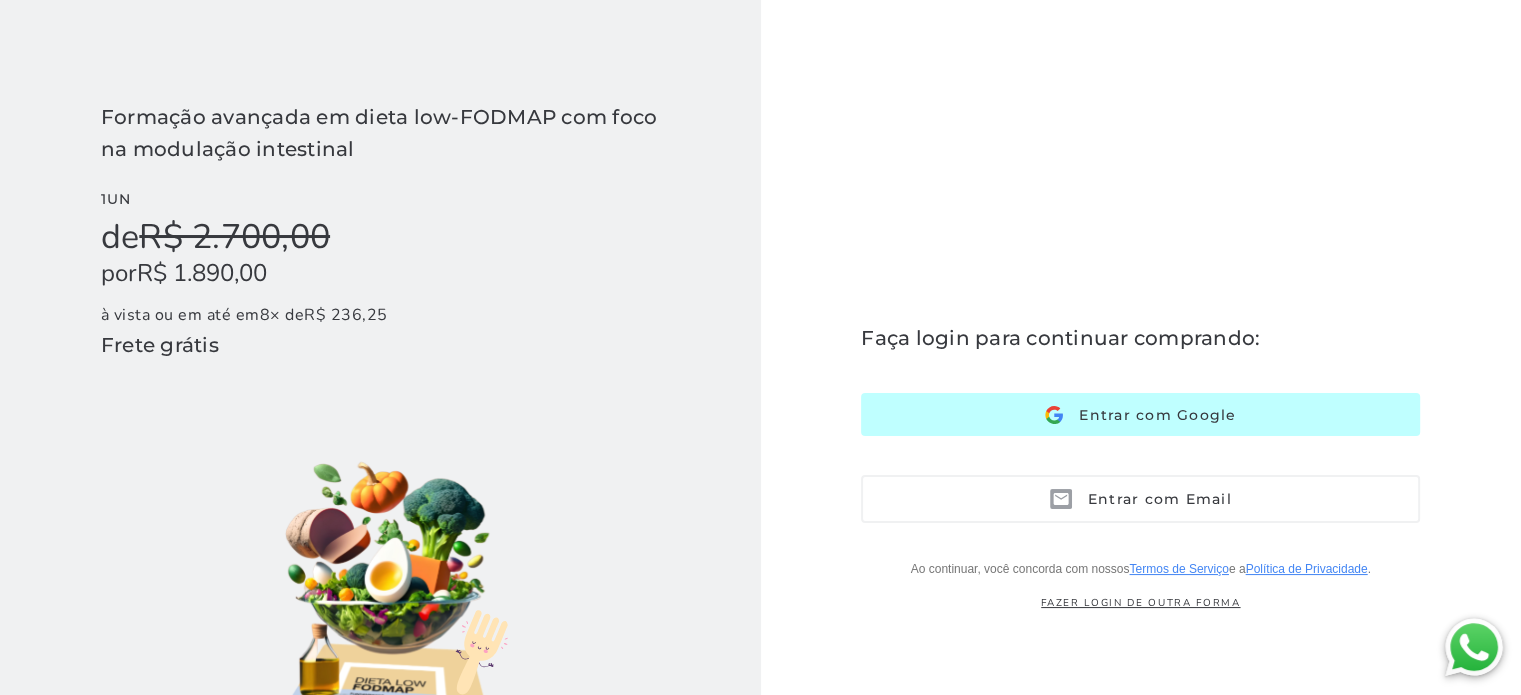 click on "Entrar com Google" at bounding box center [1149, 415] 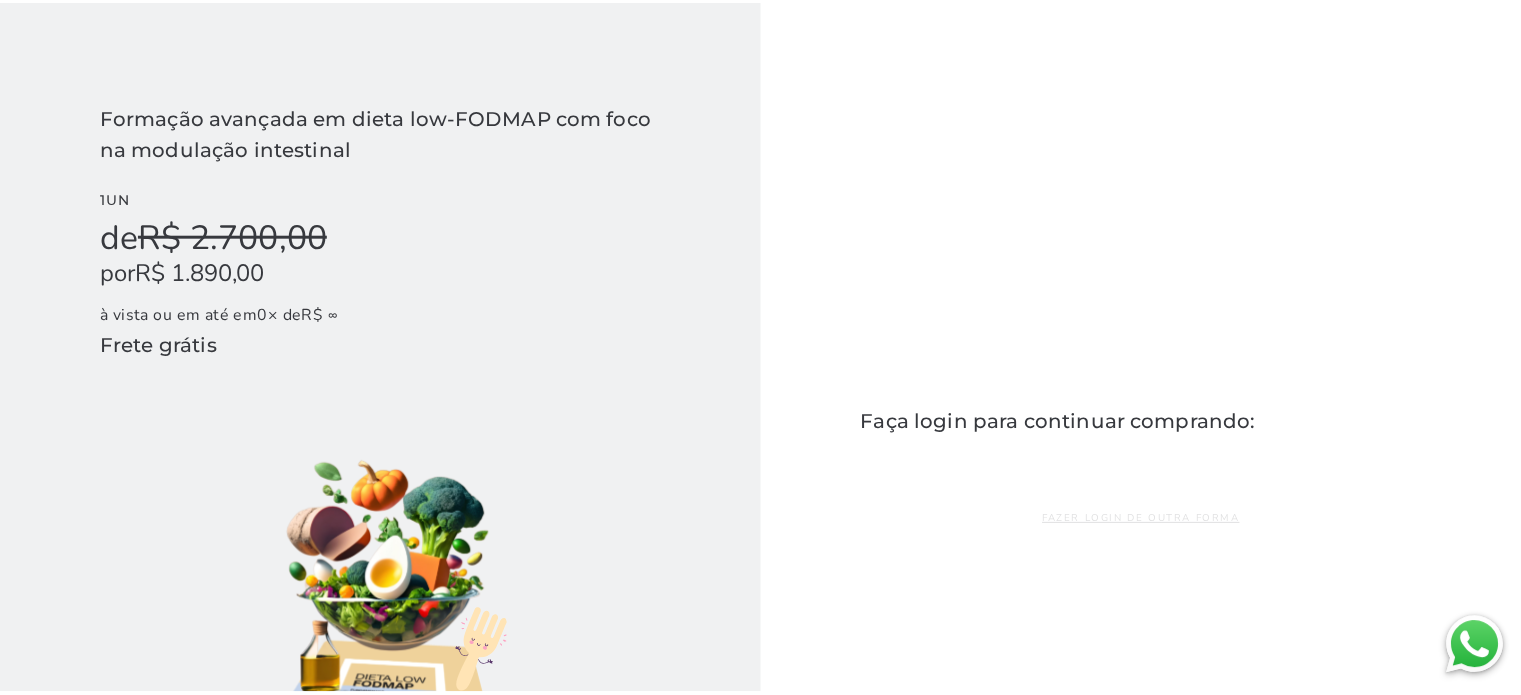 scroll, scrollTop: 0, scrollLeft: 0, axis: both 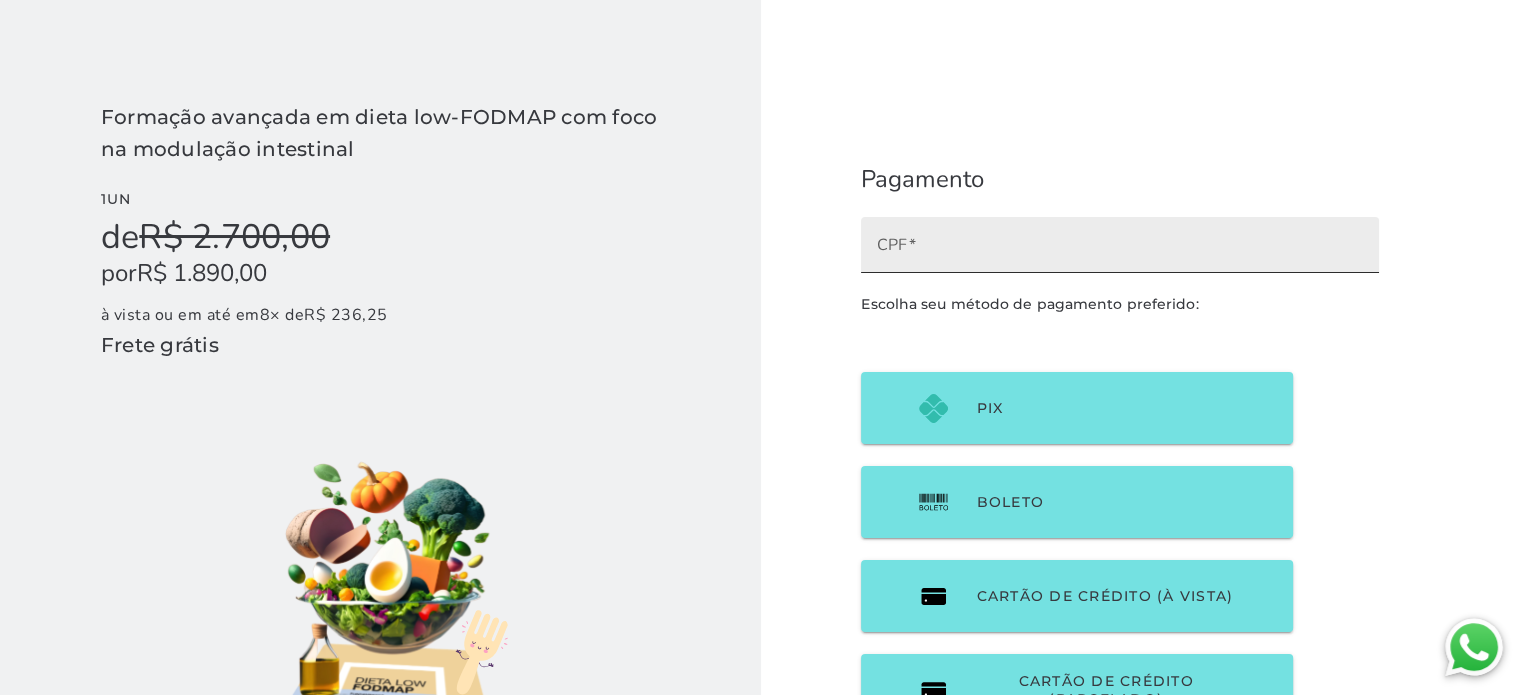 click on "CPF" at bounding box center [1120, 252] 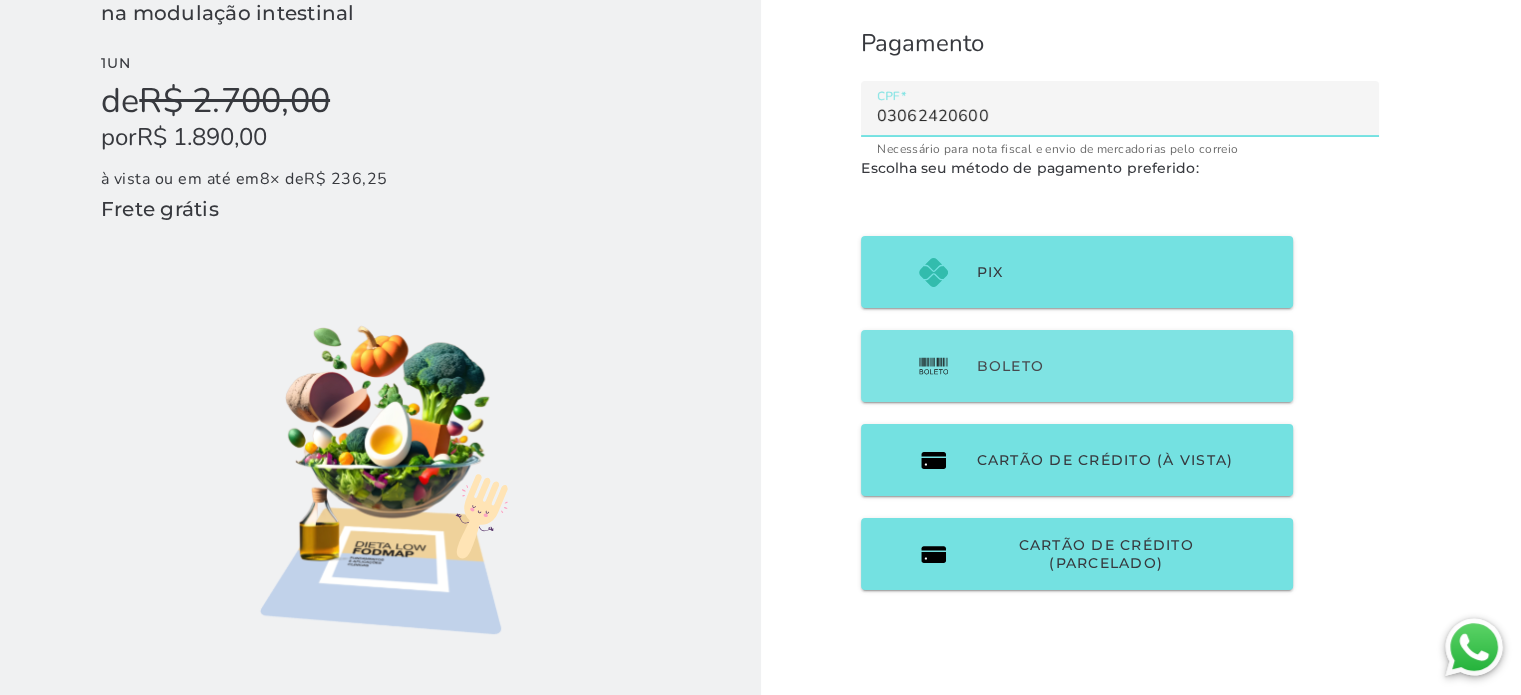 scroll, scrollTop: 166, scrollLeft: 0, axis: vertical 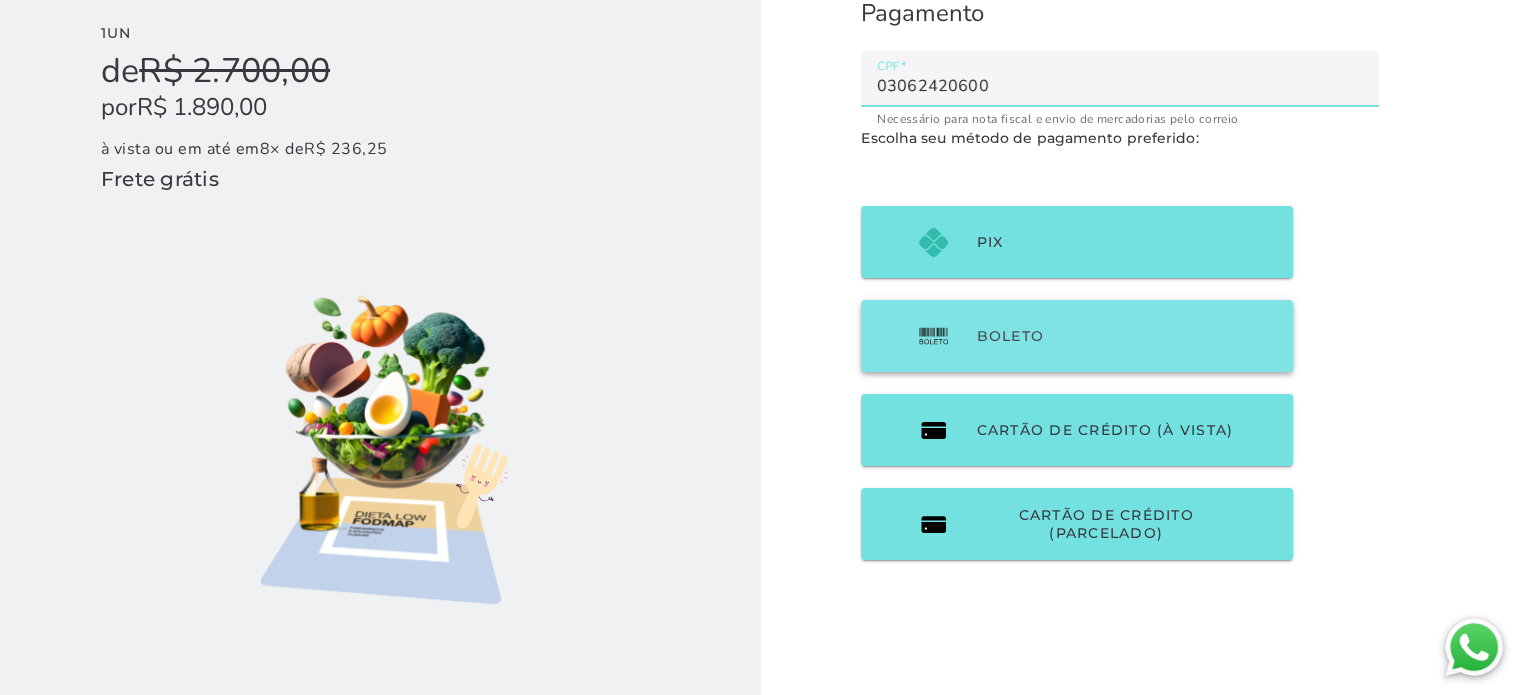 type on "03062420600" 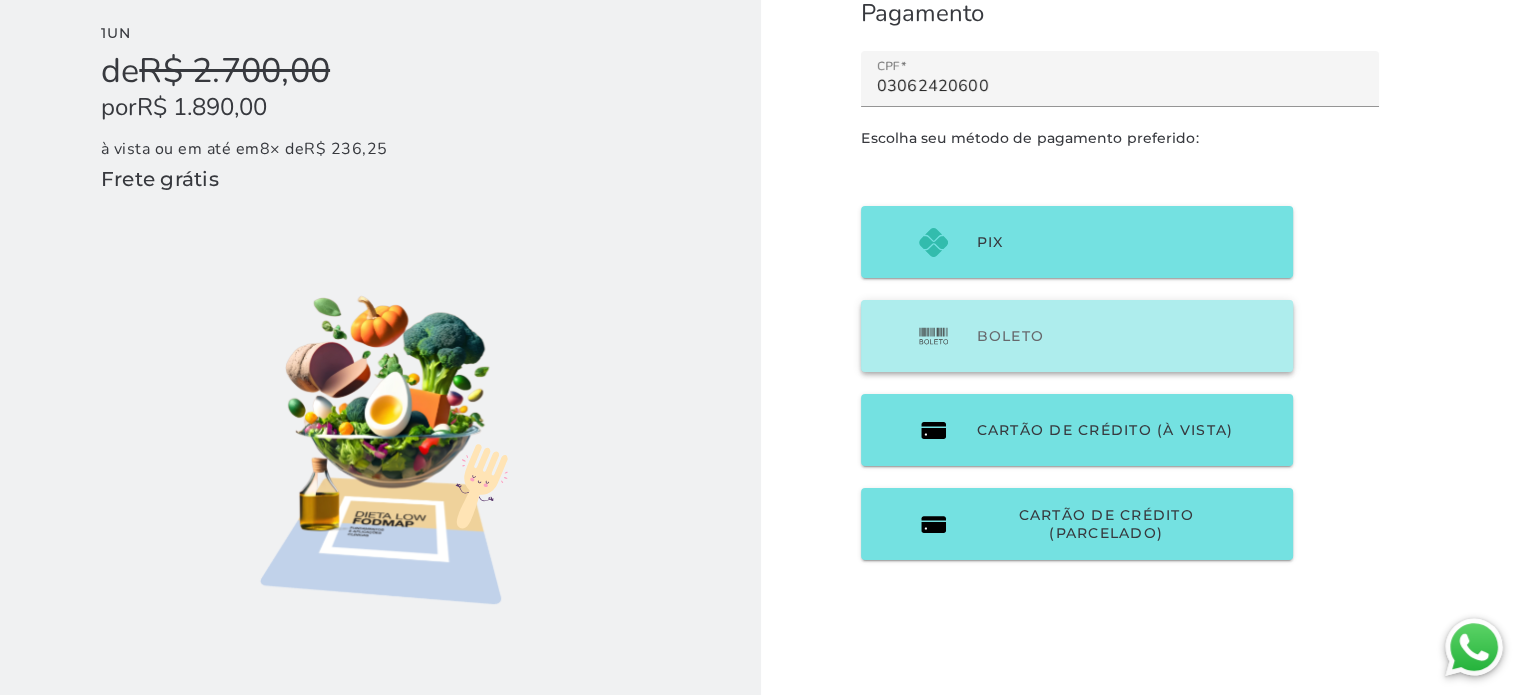 click on "Boleto" at bounding box center (1077, 336) 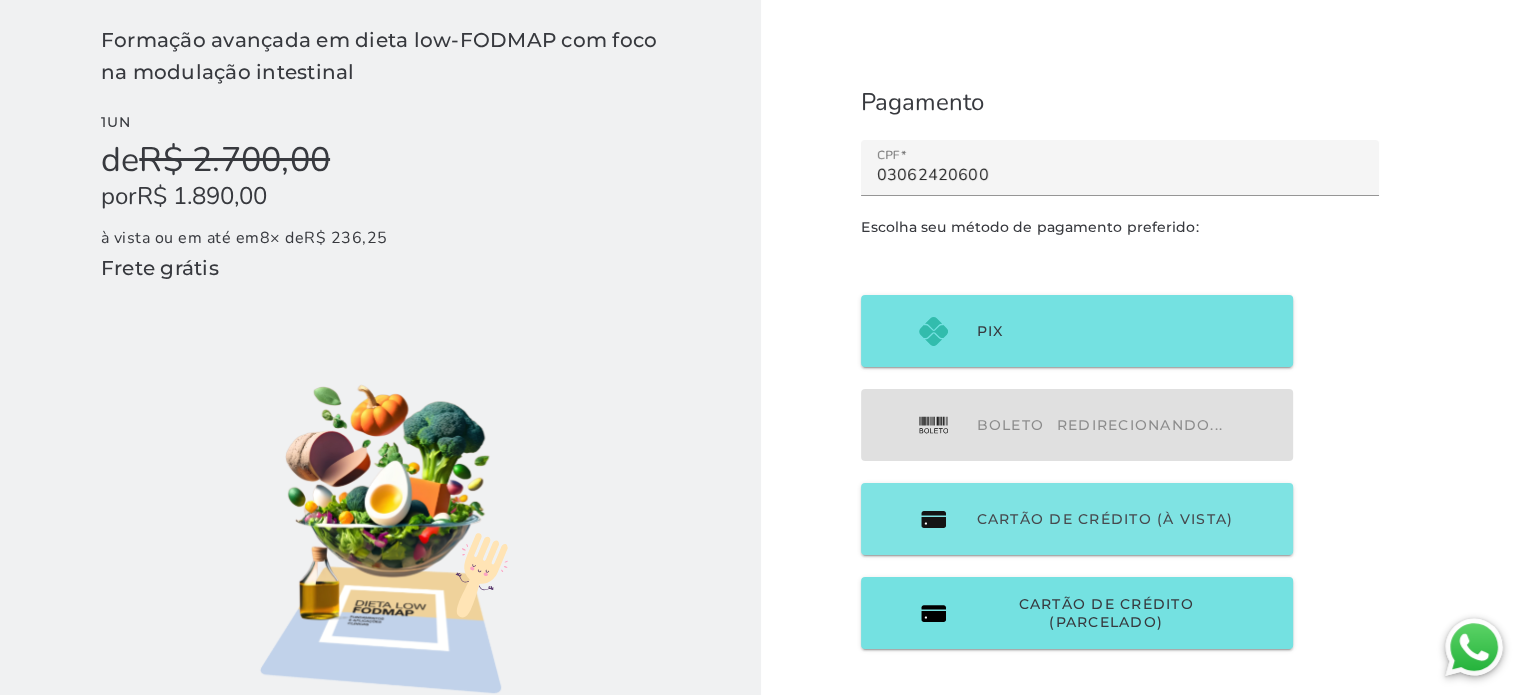 scroll, scrollTop: 0, scrollLeft: 0, axis: both 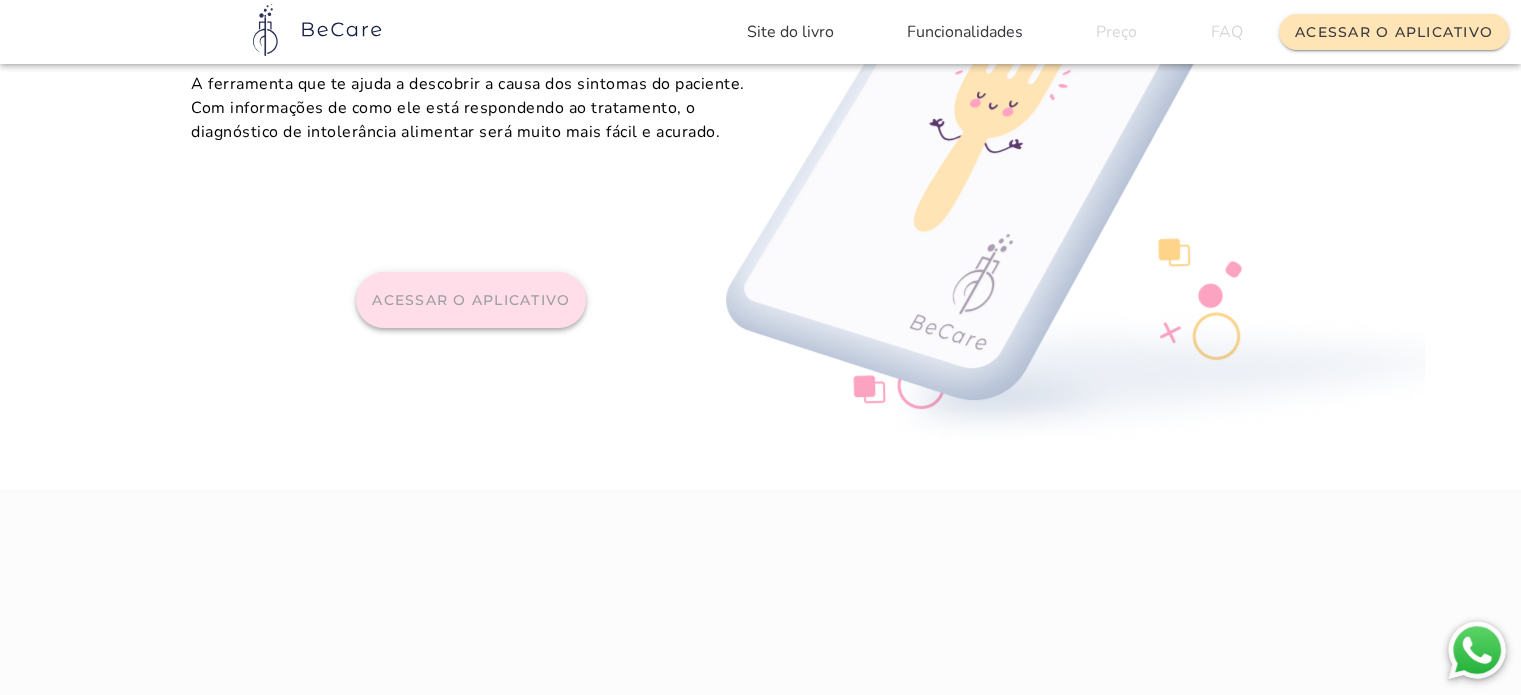 click on "Acessar o aplicativo" at bounding box center [0, 0] 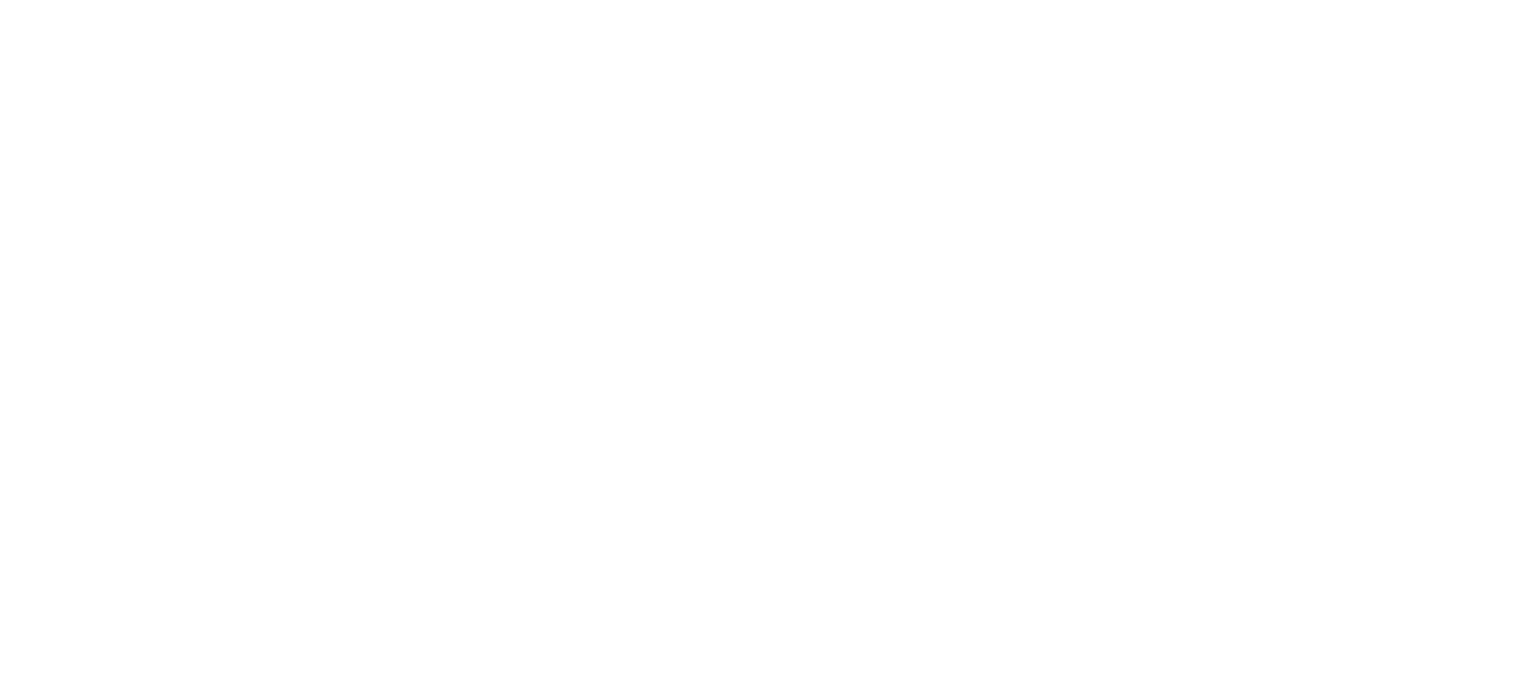 scroll, scrollTop: 0, scrollLeft: 0, axis: both 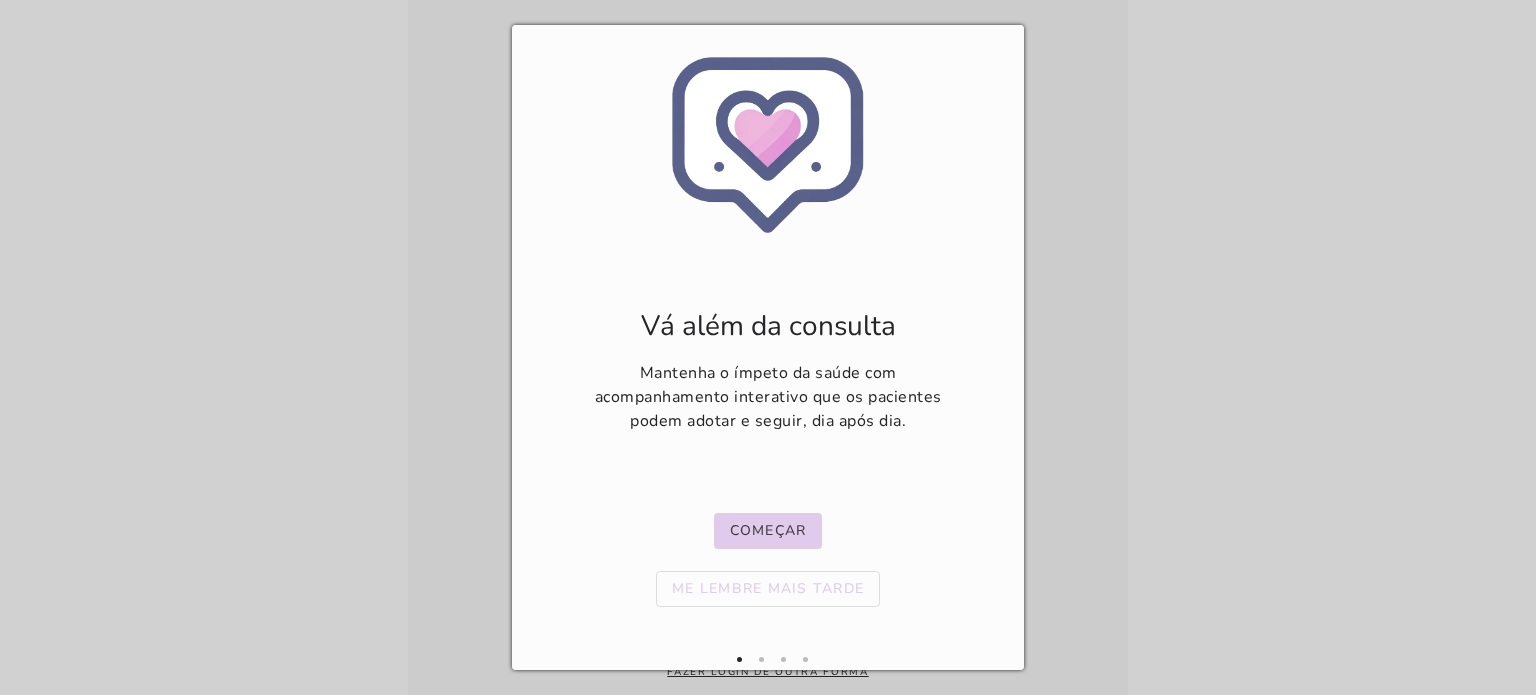 click at bounding box center (770, 659) 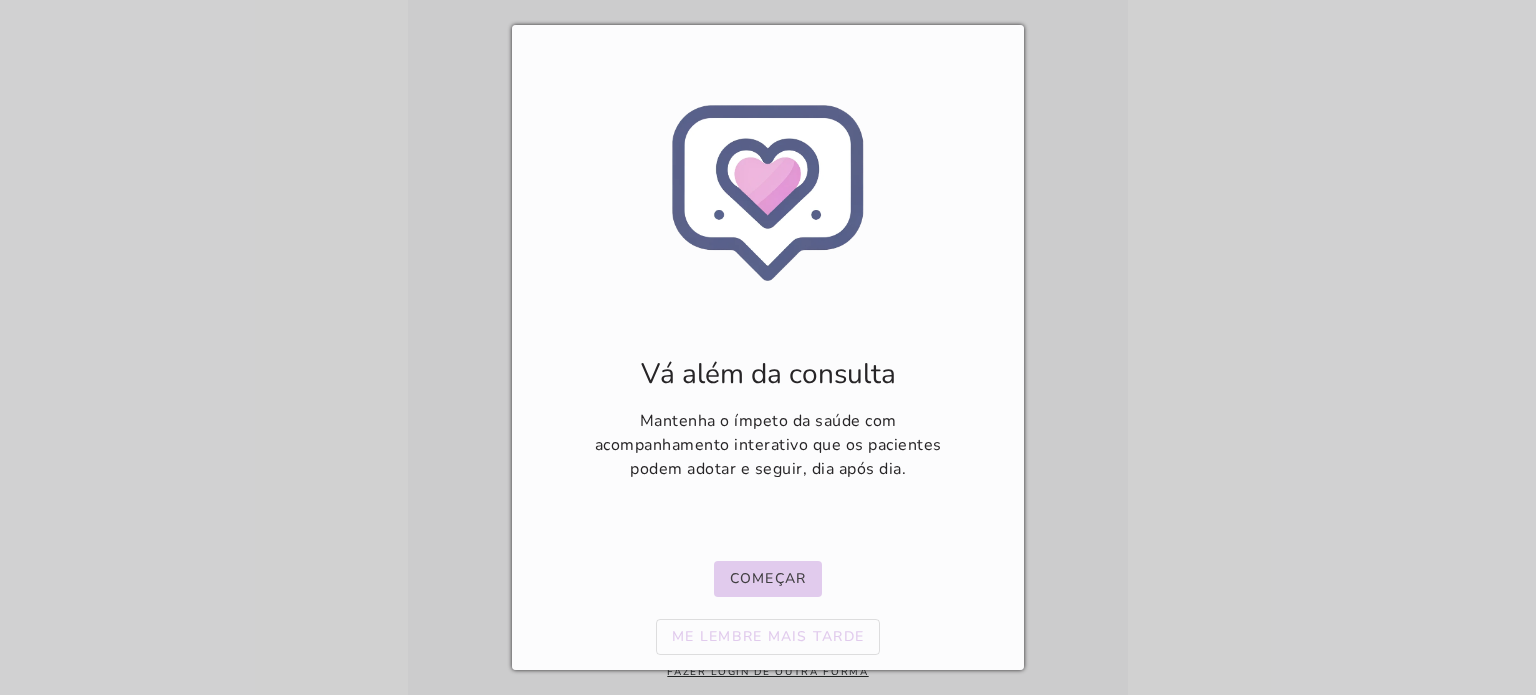 scroll, scrollTop: 48, scrollLeft: 0, axis: vertical 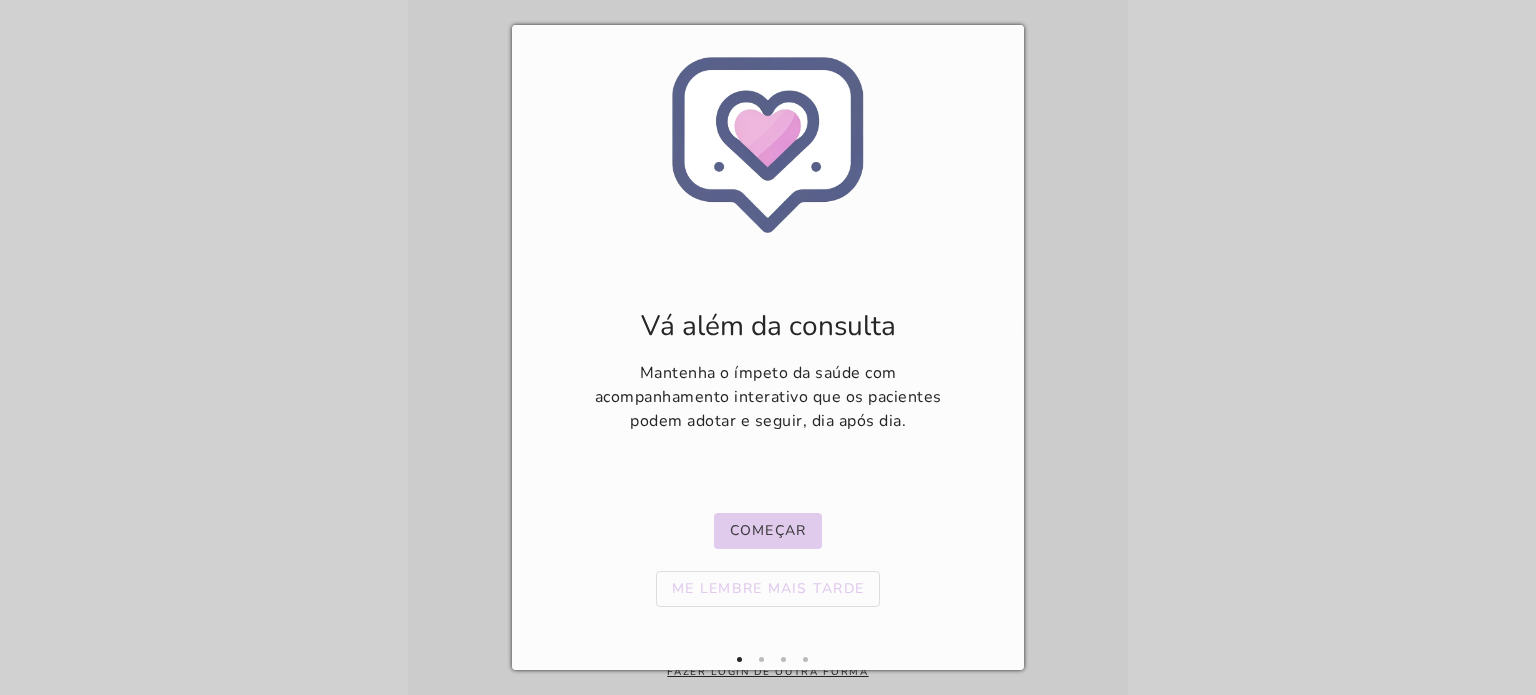 click at bounding box center [768, 347] 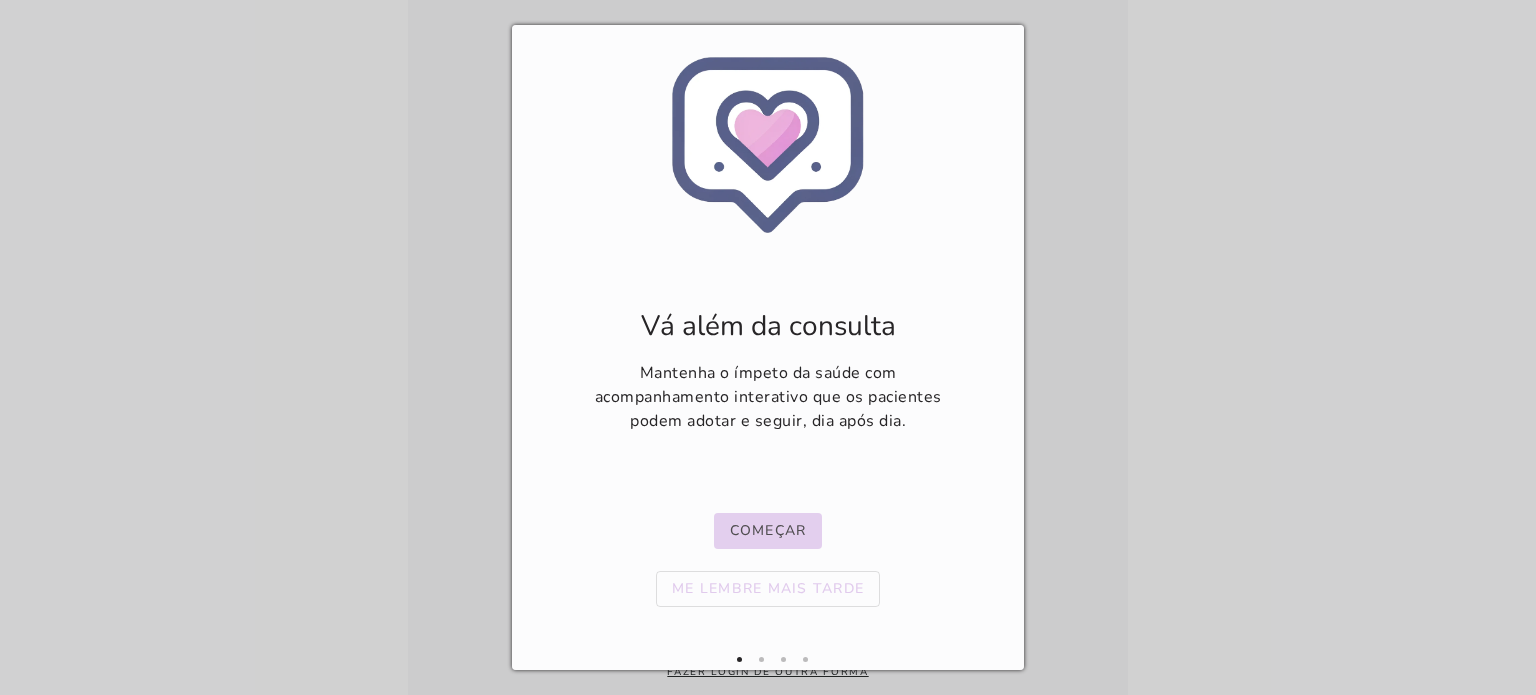 click on "Começar" at bounding box center [0, 0] 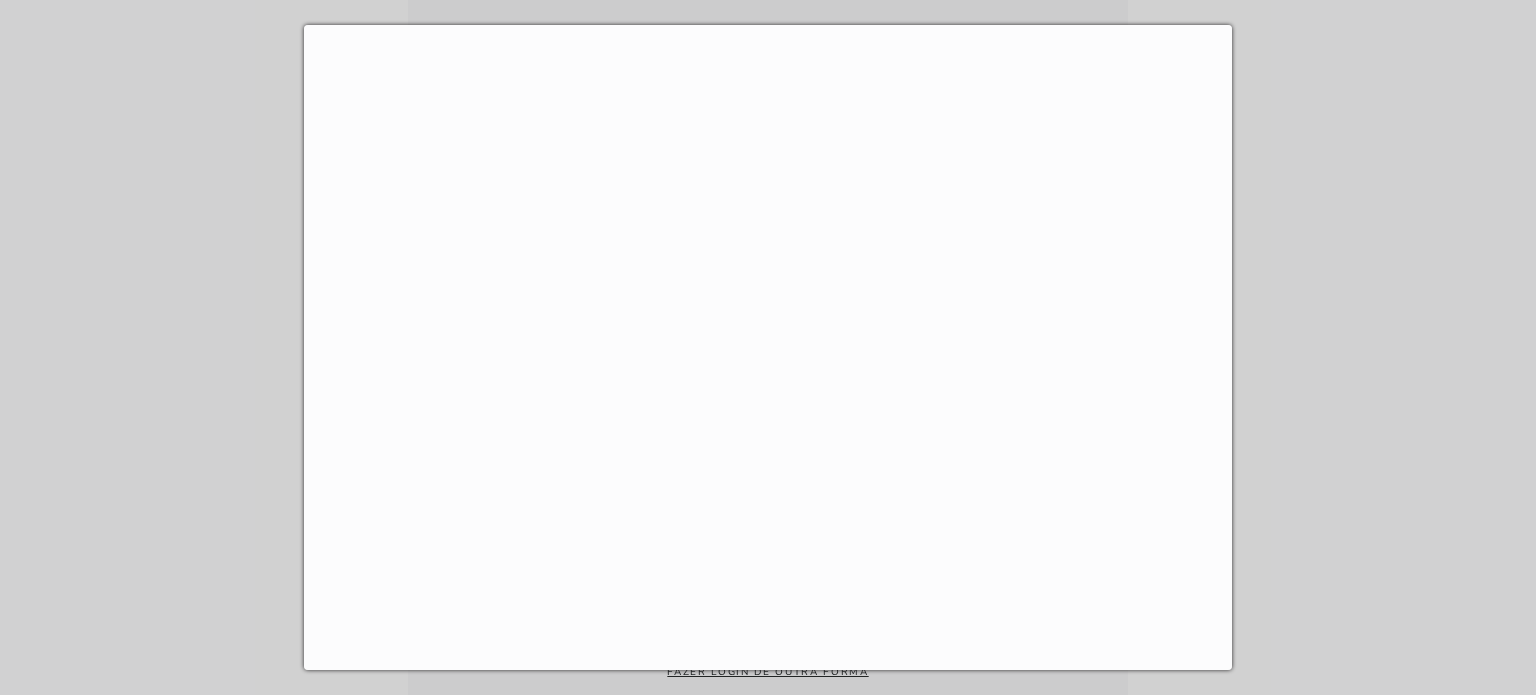 scroll, scrollTop: 828, scrollLeft: 0, axis: vertical 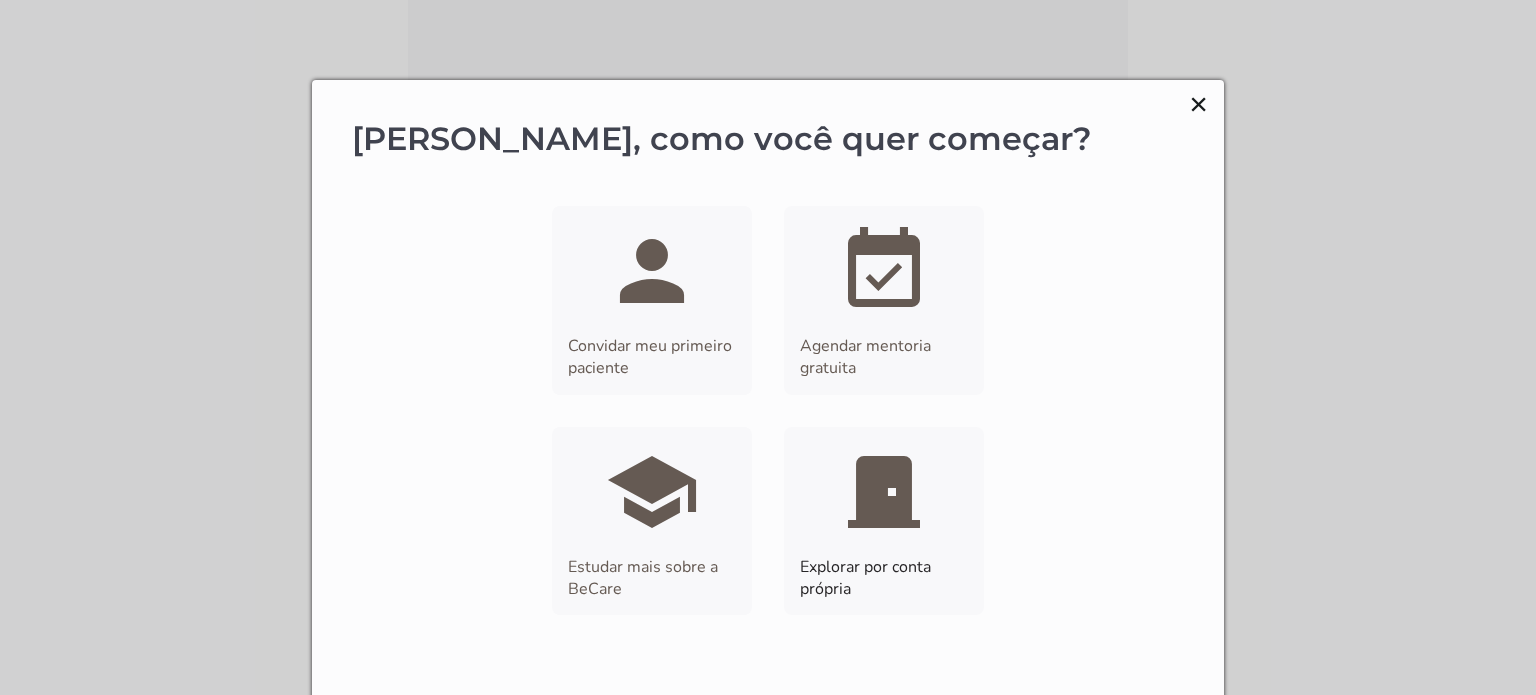 click on "×" at bounding box center (1198, 104) 